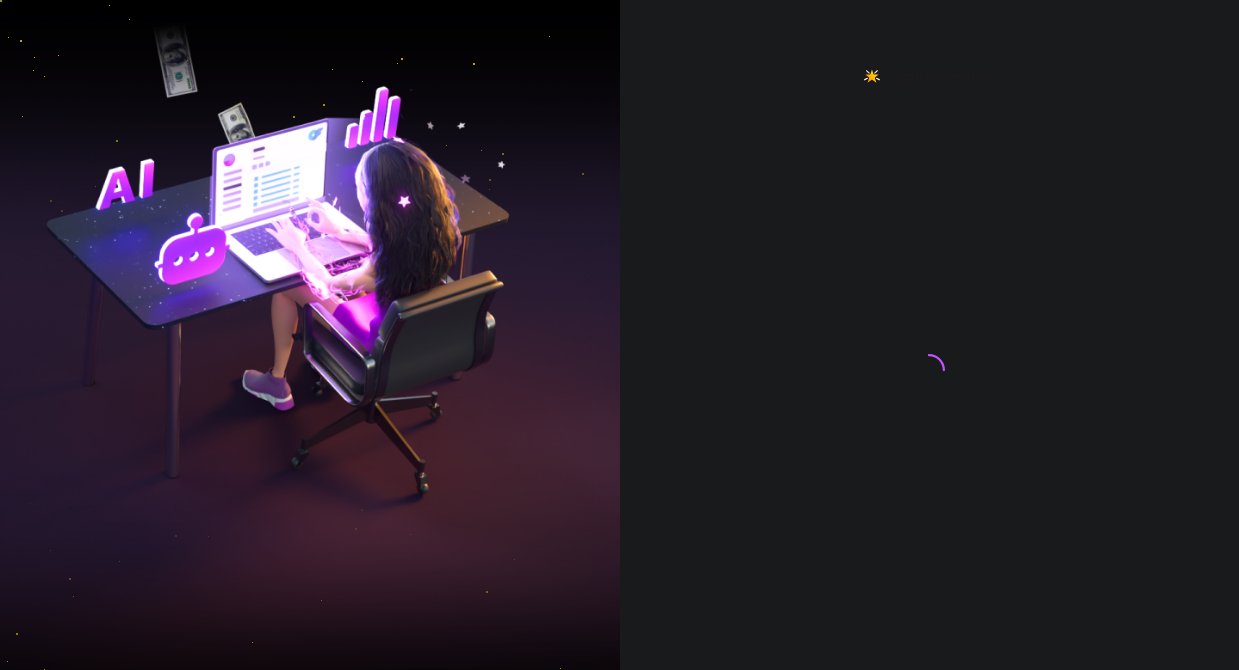 scroll, scrollTop: 0, scrollLeft: 0, axis: both 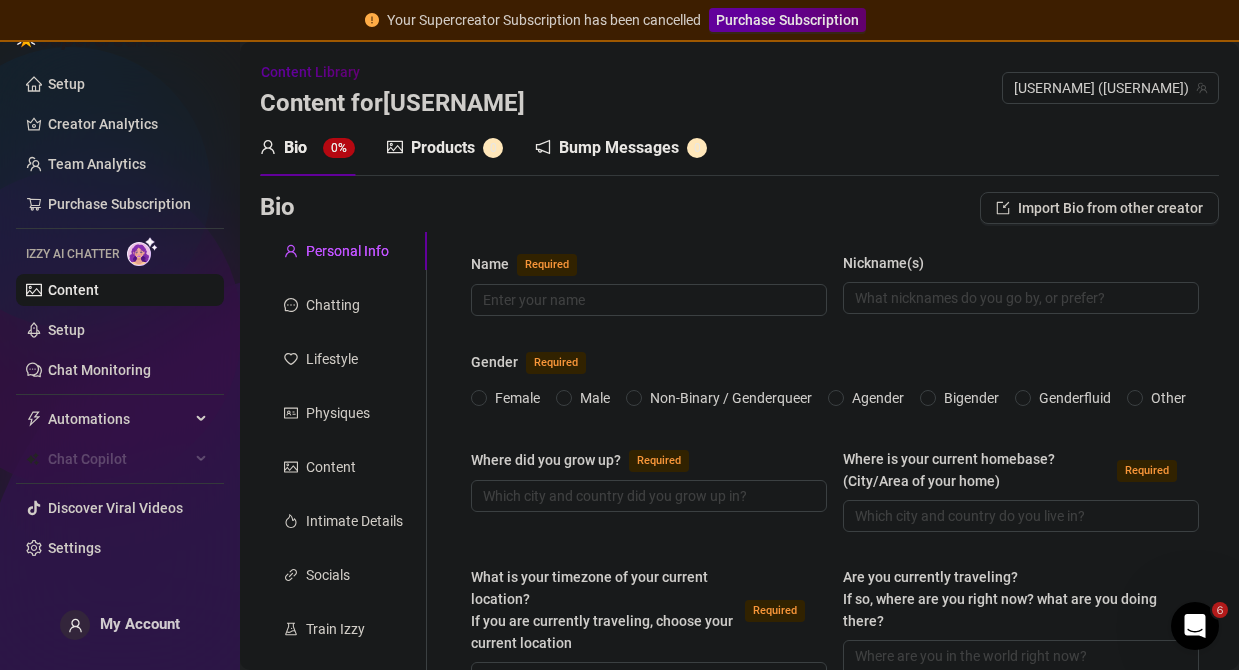 click on "Bump Messages" at bounding box center (619, 148) 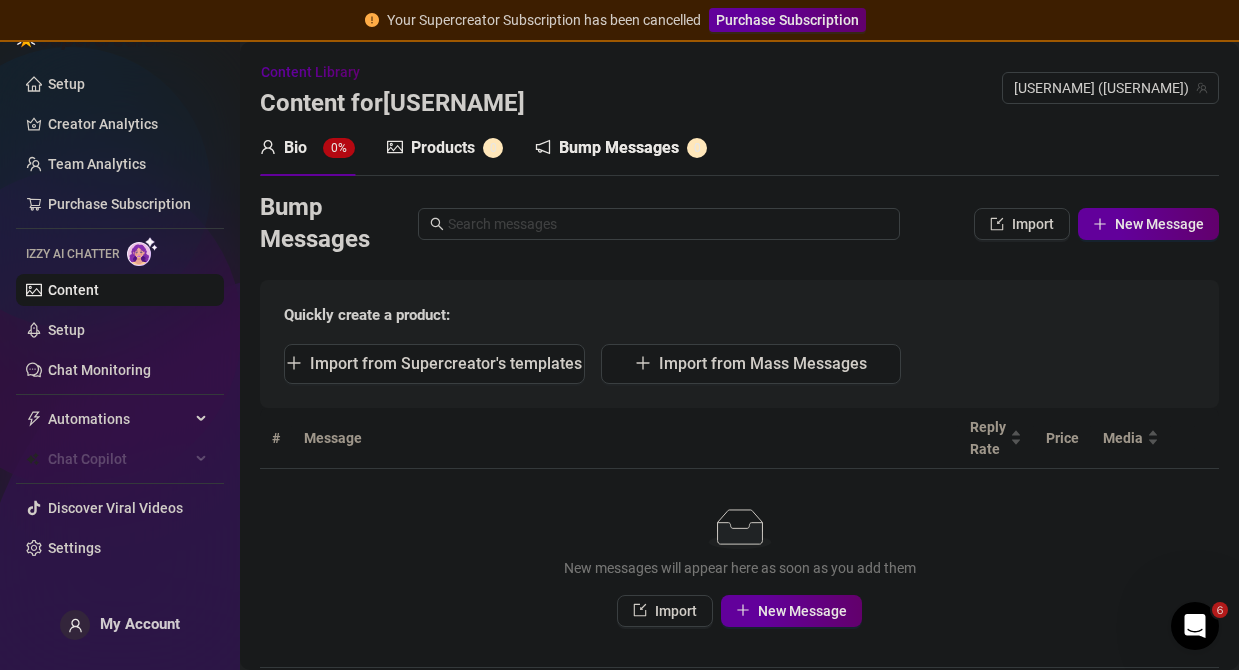 type 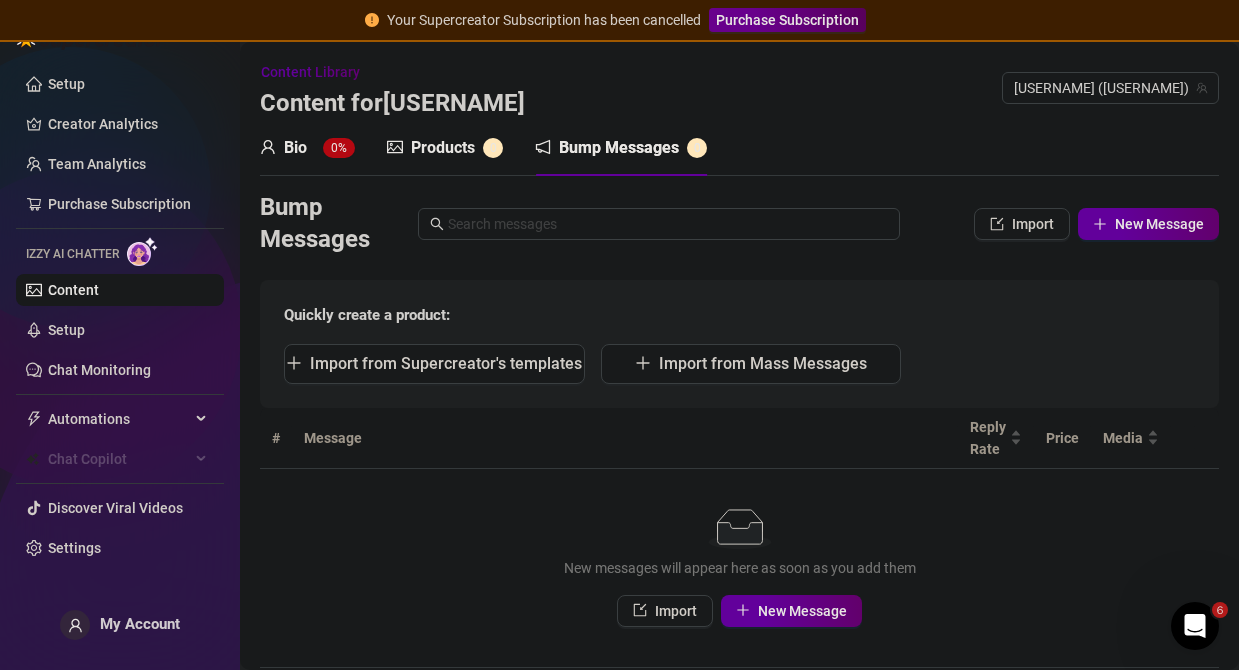 click on "Purchase Subscription" at bounding box center [787, 20] 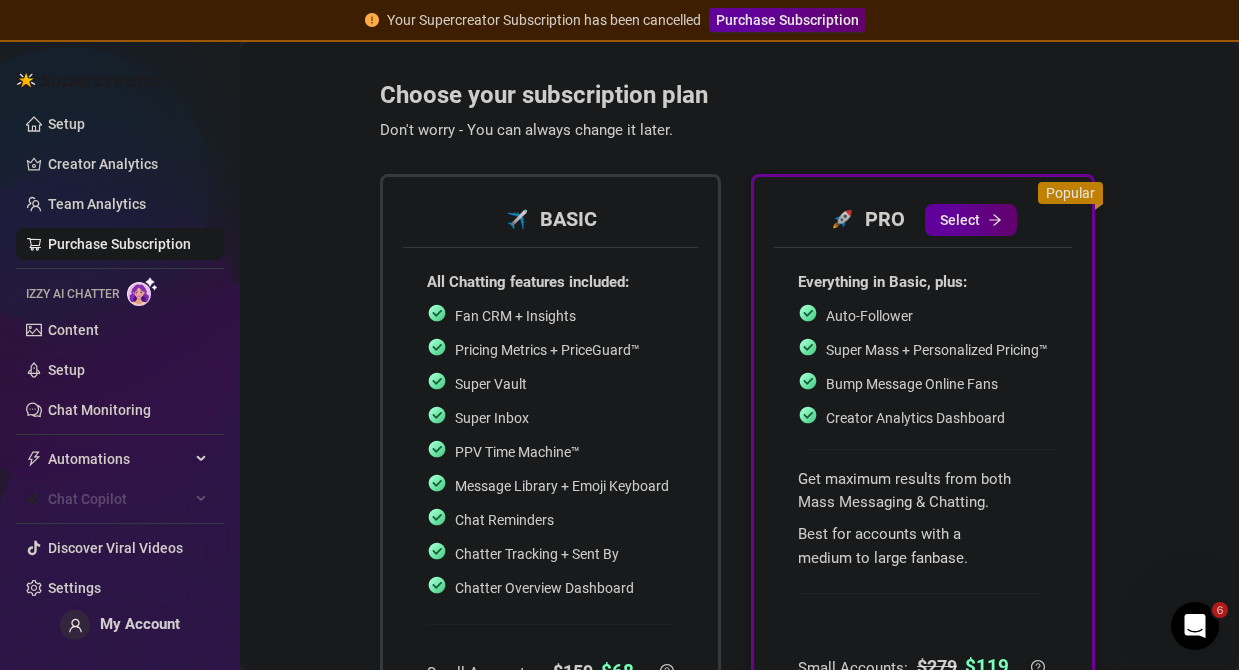 scroll, scrollTop: 0, scrollLeft: 0, axis: both 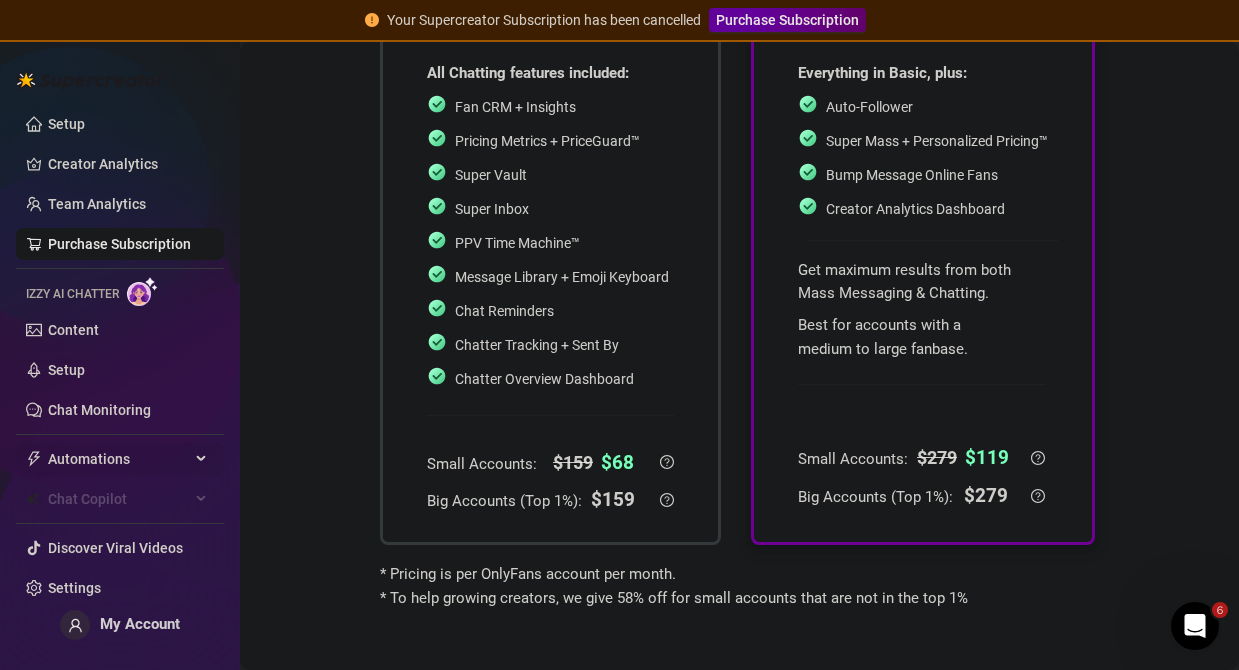 click on "Automations" at bounding box center [120, 459] 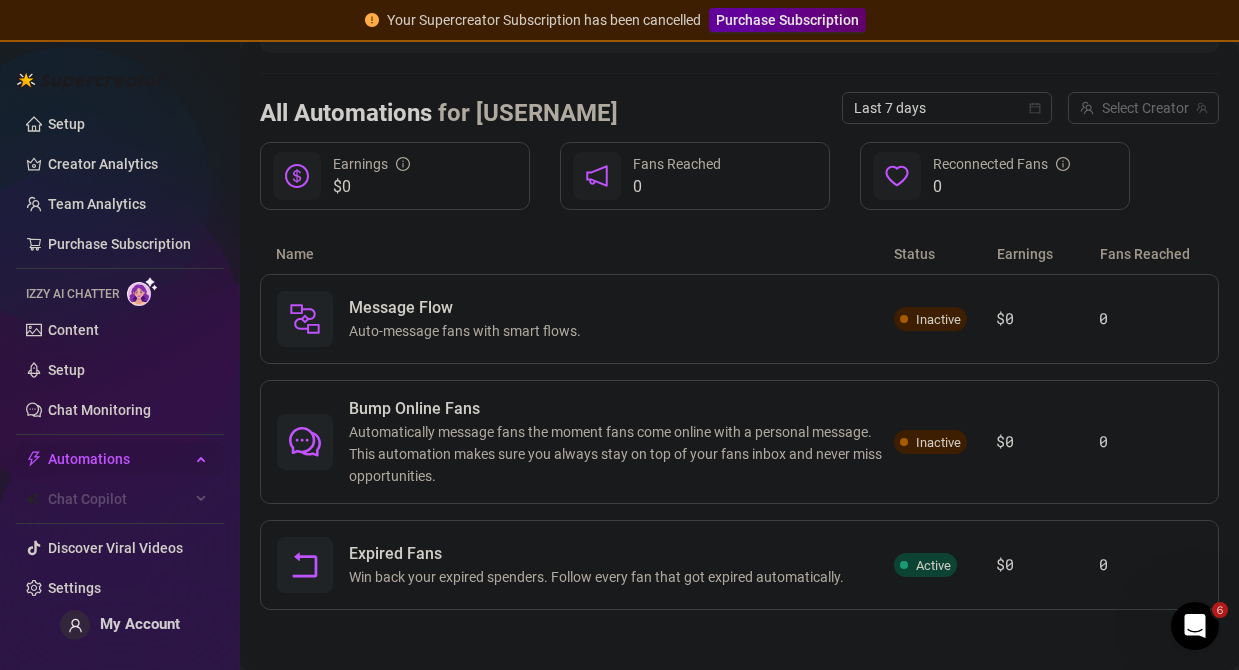 scroll, scrollTop: 159, scrollLeft: 0, axis: vertical 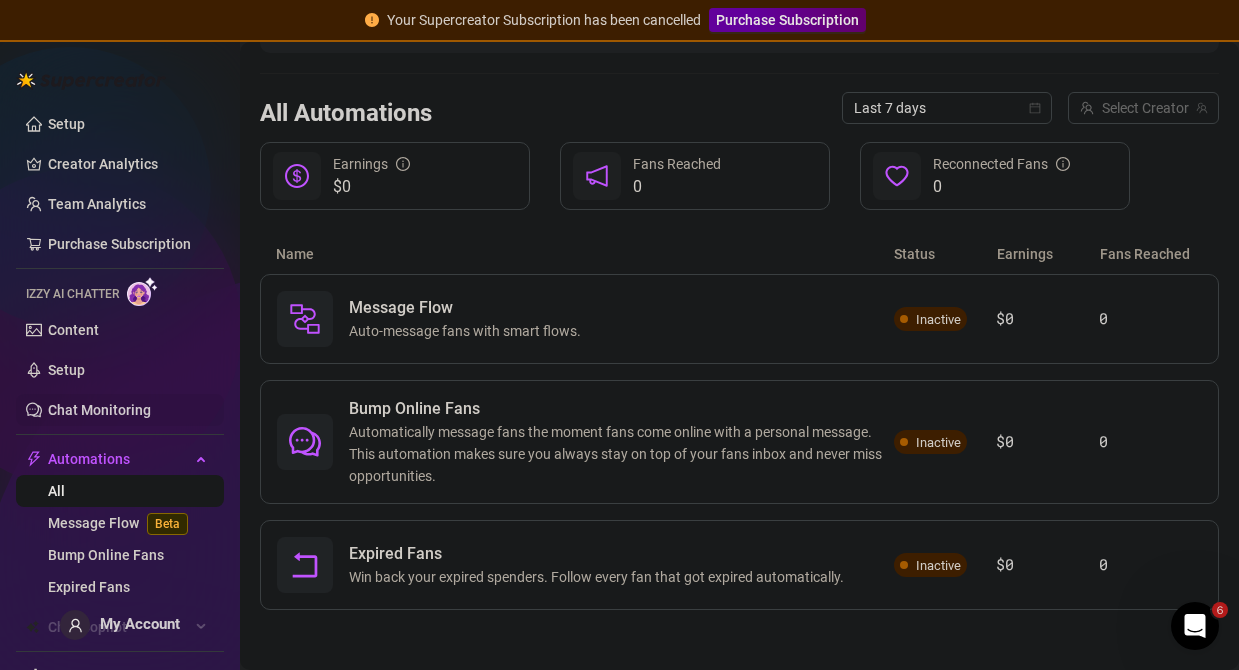 click on "Chat Monitoring" at bounding box center (99, 410) 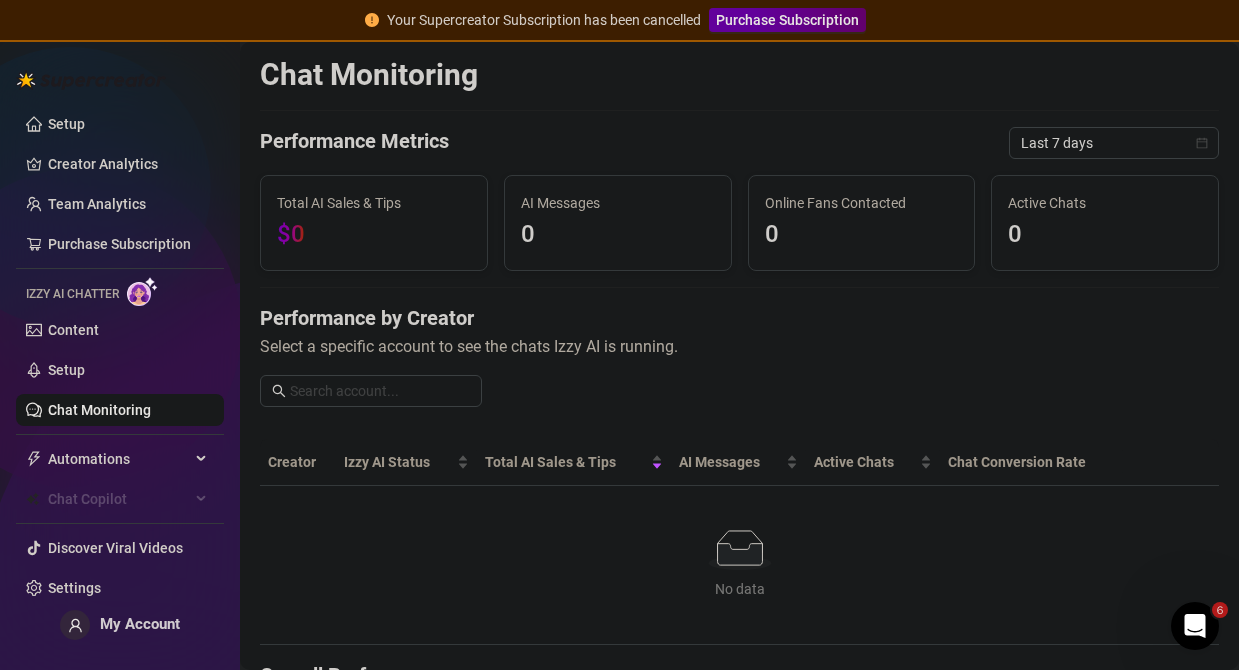 scroll, scrollTop: 0, scrollLeft: 0, axis: both 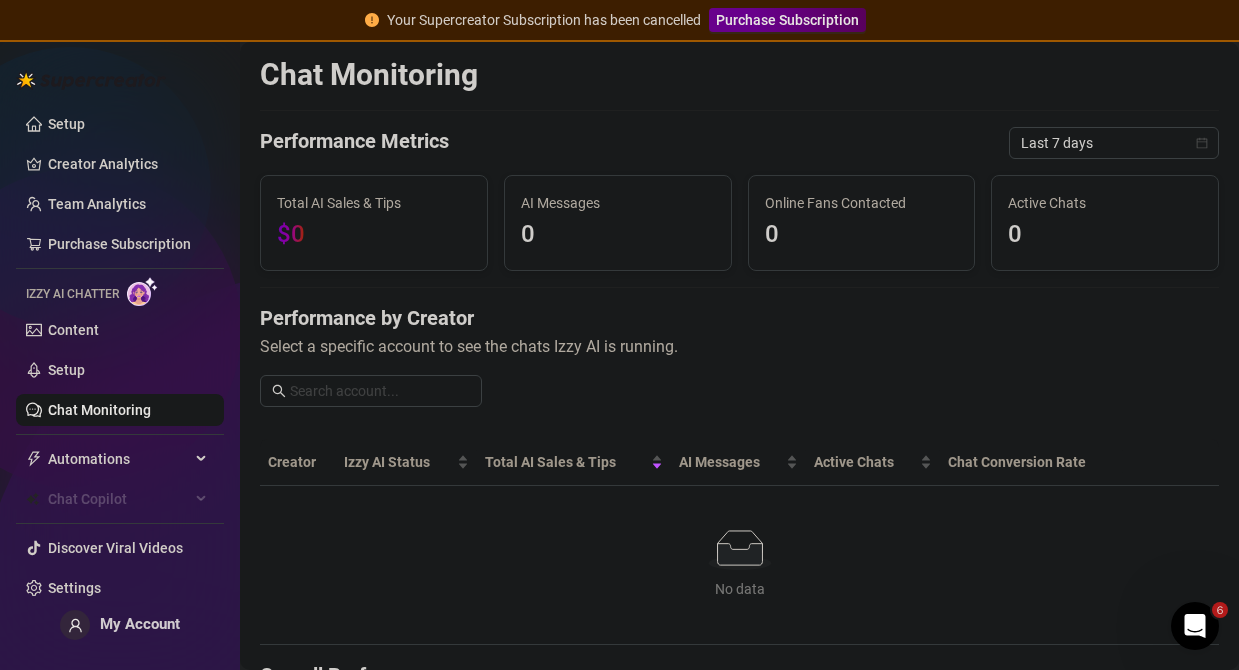 click on "Purchase Subscription" at bounding box center [787, 20] 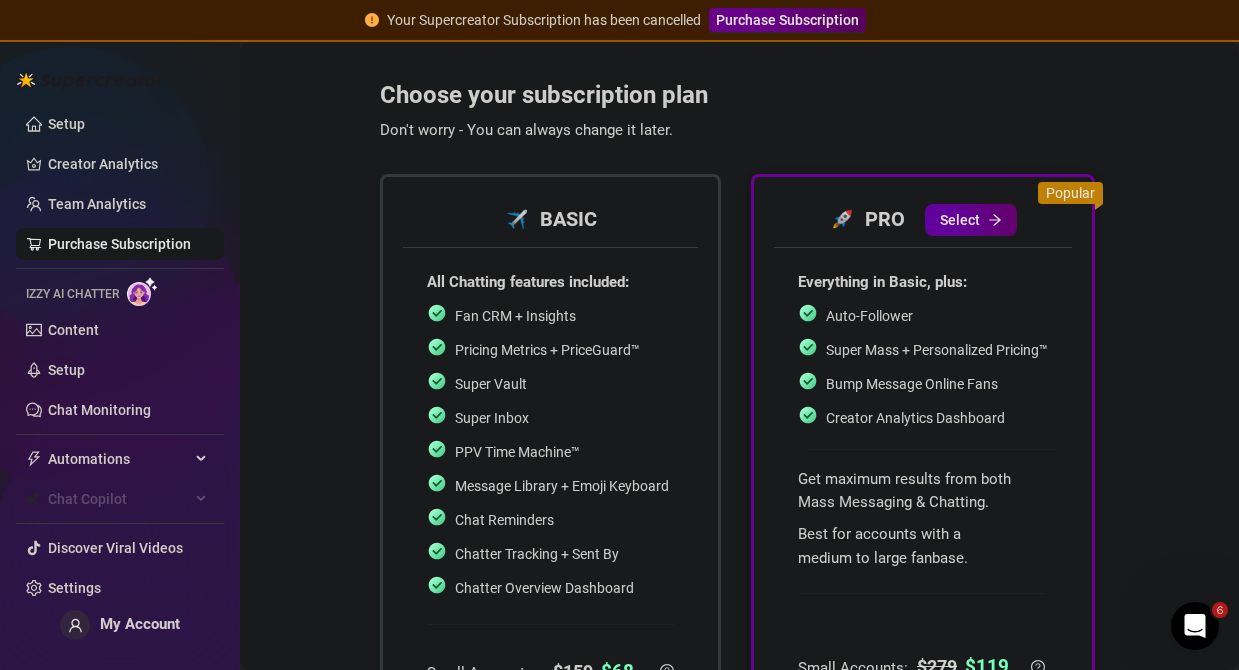 scroll, scrollTop: 0, scrollLeft: 0, axis: both 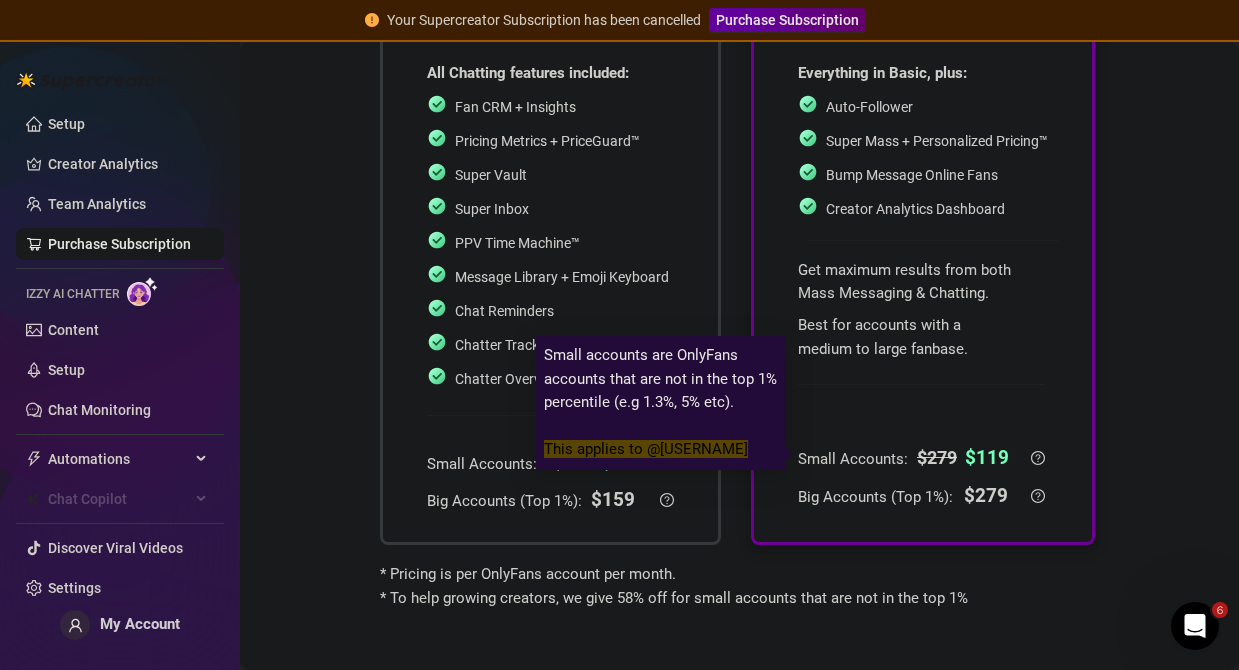 click on "$ 279" at bounding box center (937, 457) 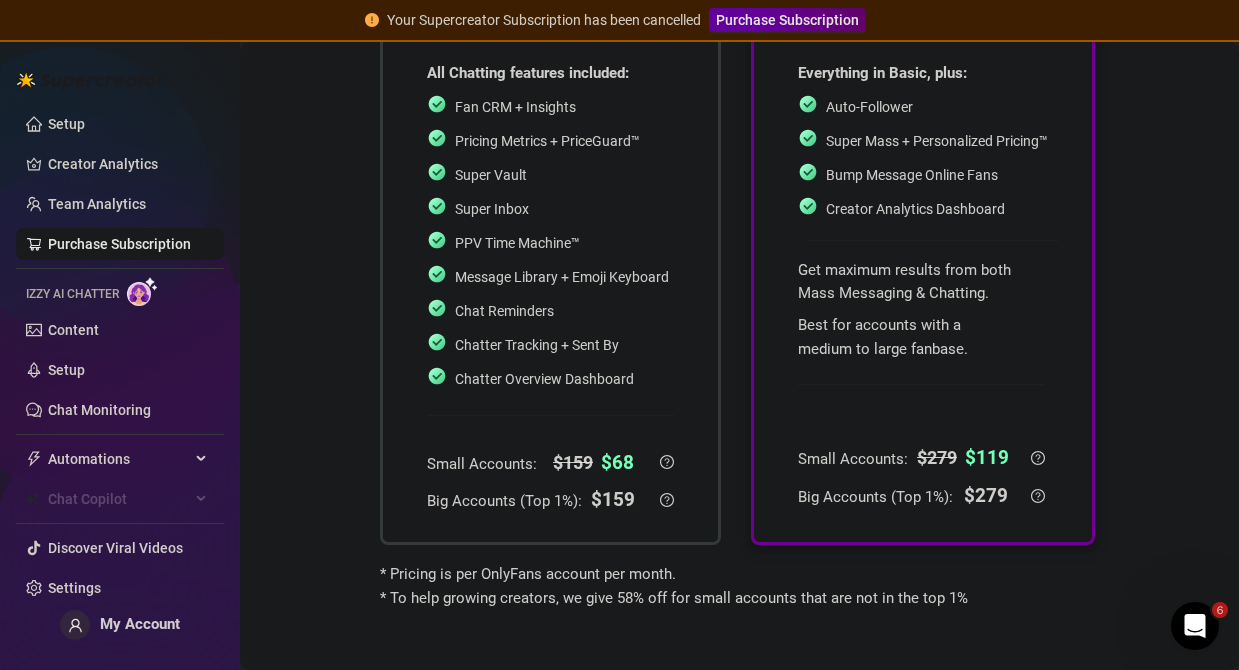 click at bounding box center (921, 402) 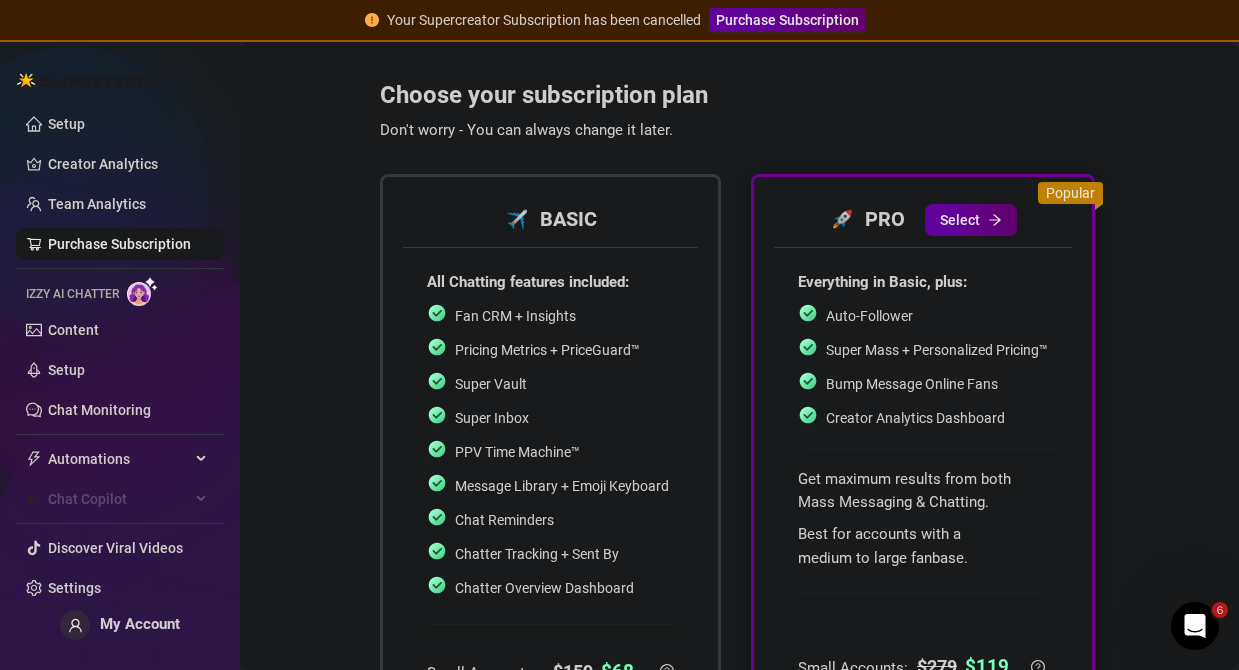 scroll, scrollTop: 0, scrollLeft: 0, axis: both 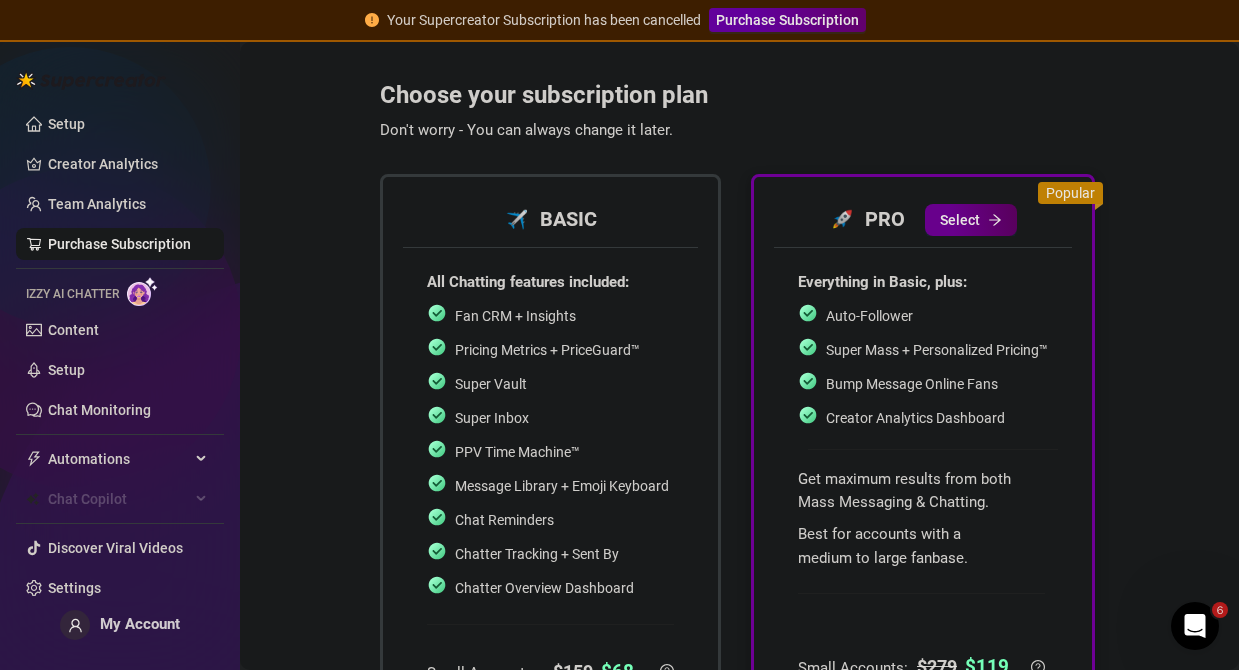 click on "Select" at bounding box center (960, 220) 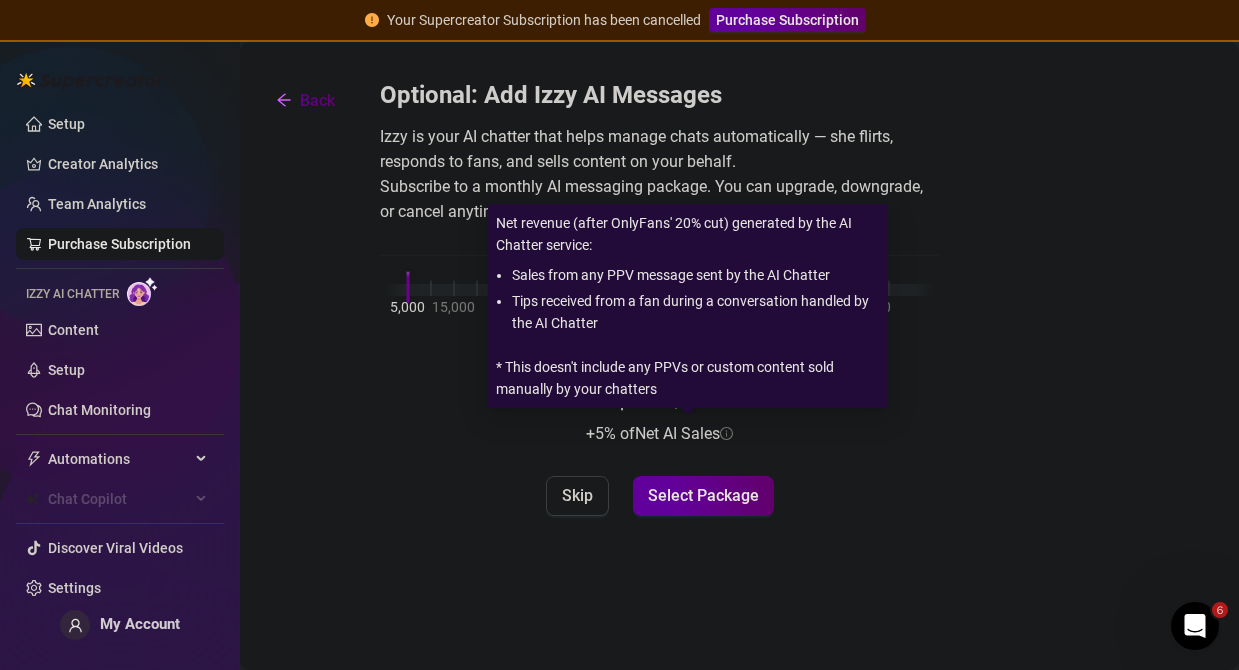 scroll, scrollTop: 0, scrollLeft: 0, axis: both 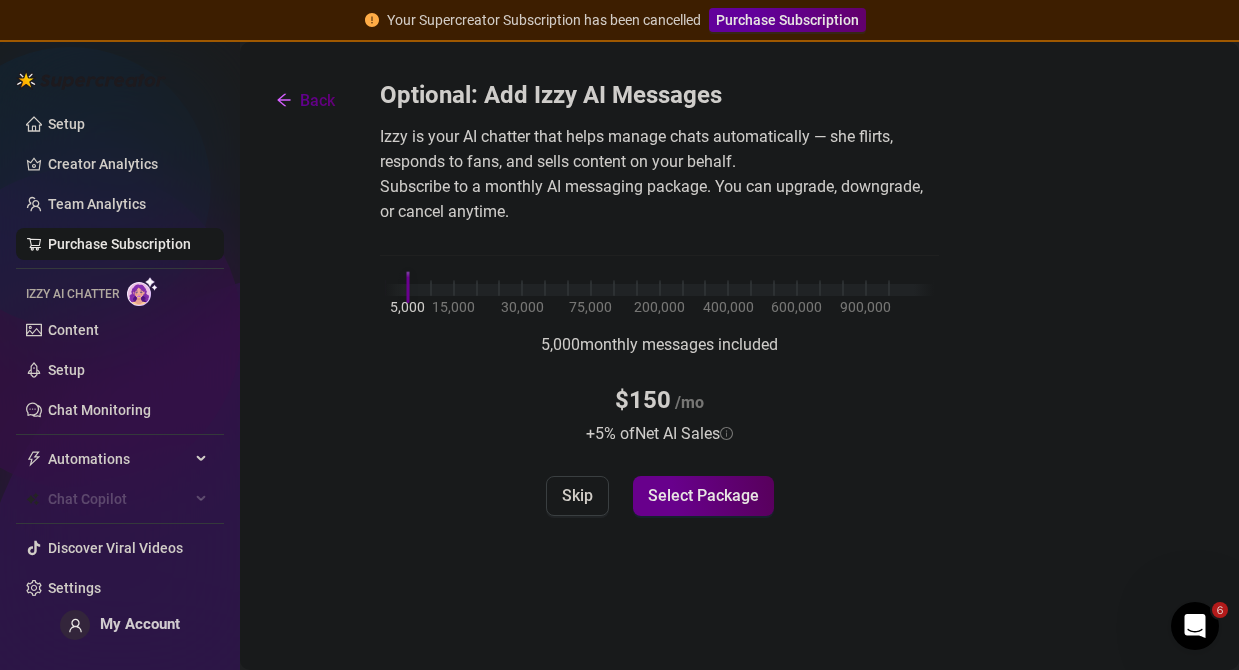 click on "Select Package" at bounding box center (703, 495) 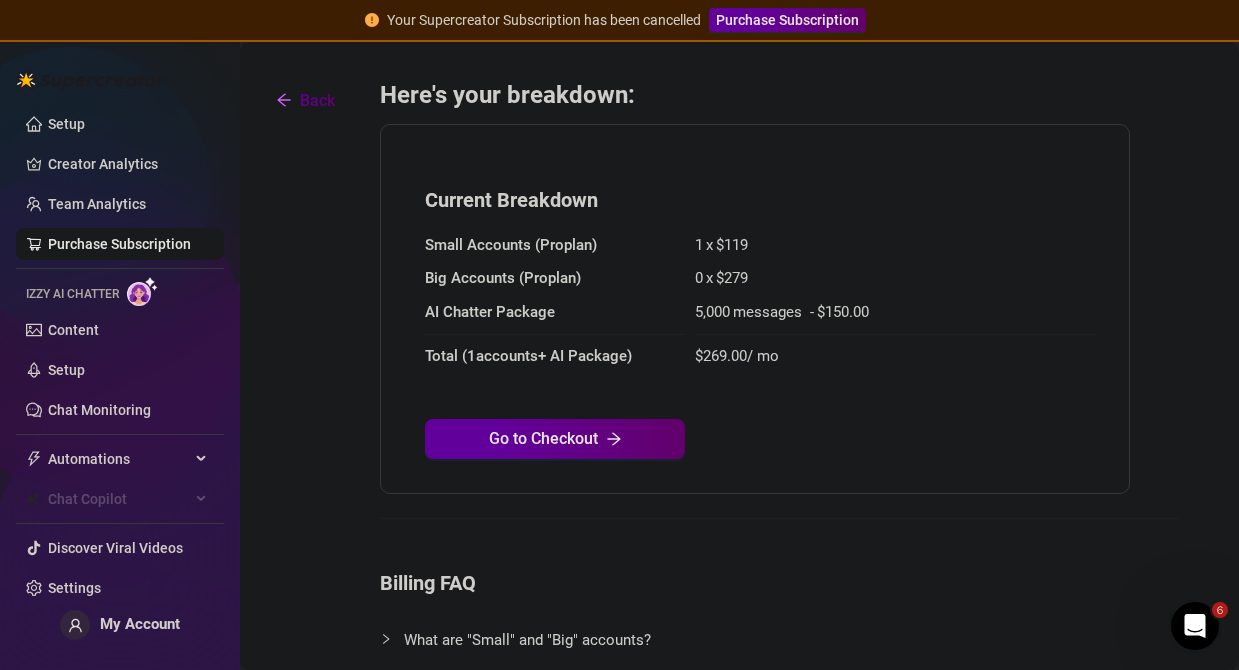 scroll, scrollTop: 0, scrollLeft: 0, axis: both 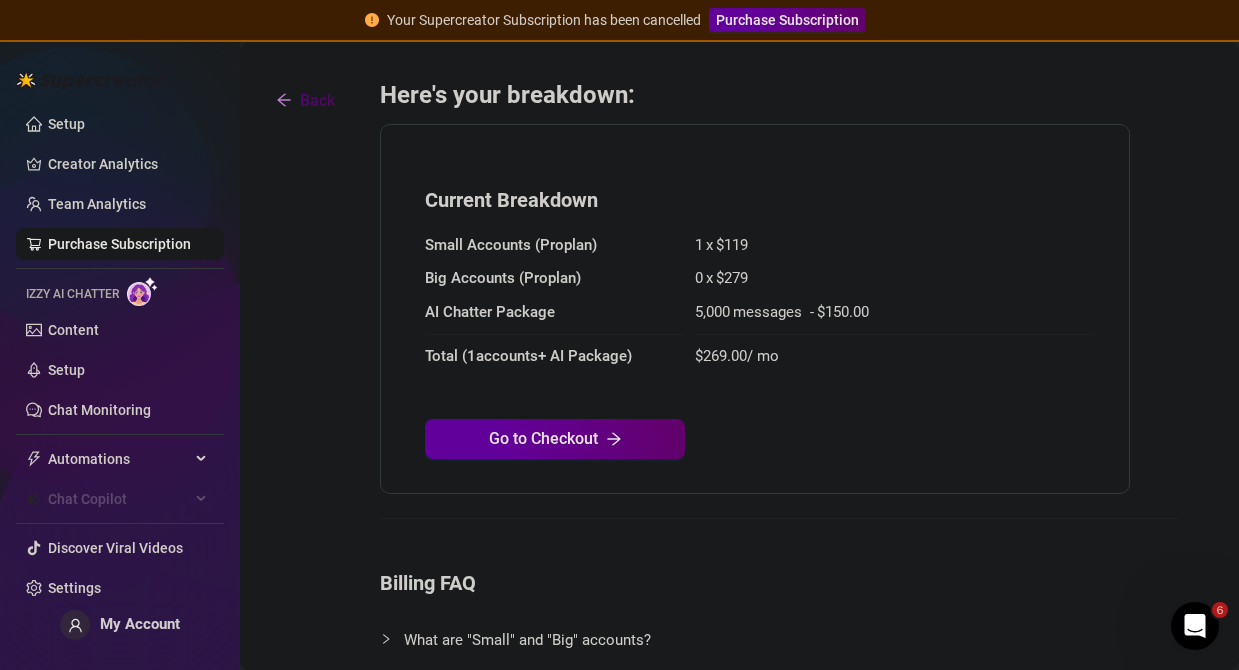 click on "Back" at bounding box center [317, 100] 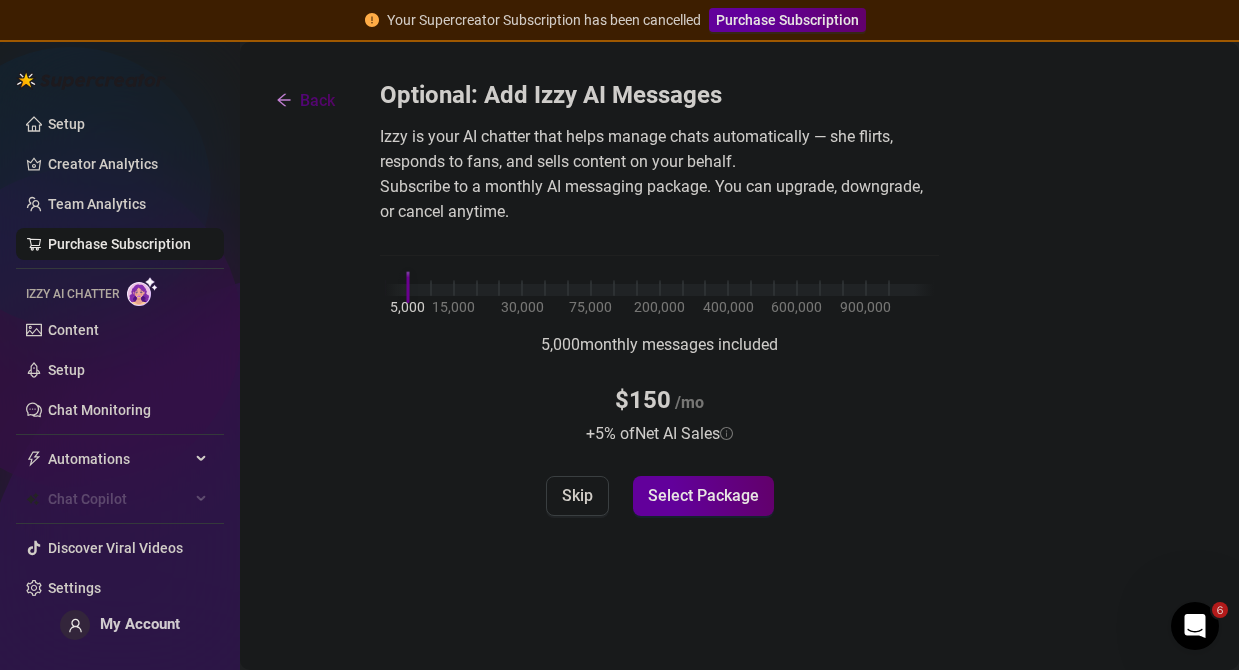 click on "Back" at bounding box center [317, 100] 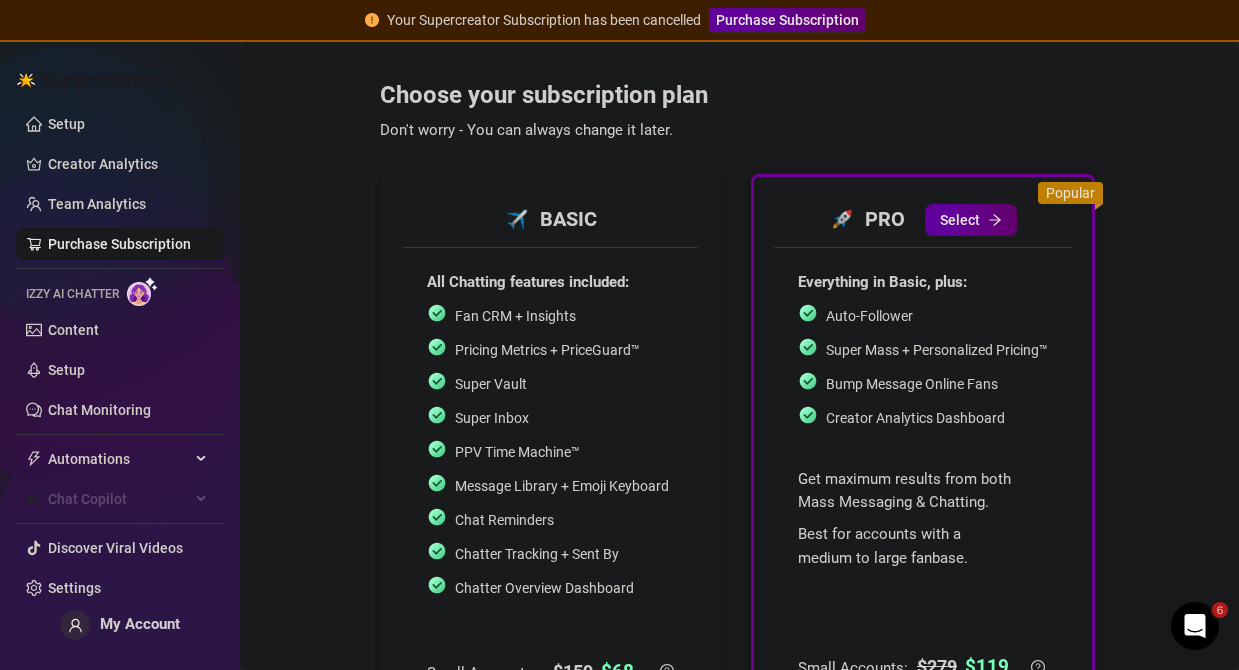click on "✈️  BASIC" at bounding box center (550, 219) 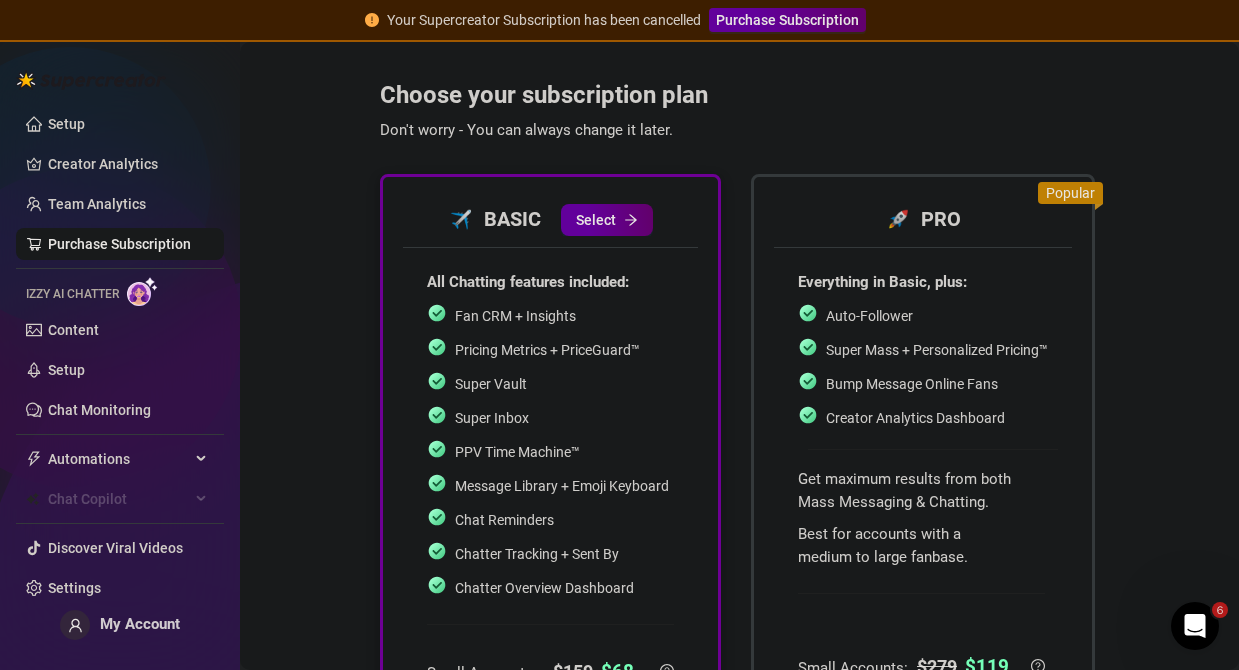 scroll, scrollTop: 0, scrollLeft: 0, axis: both 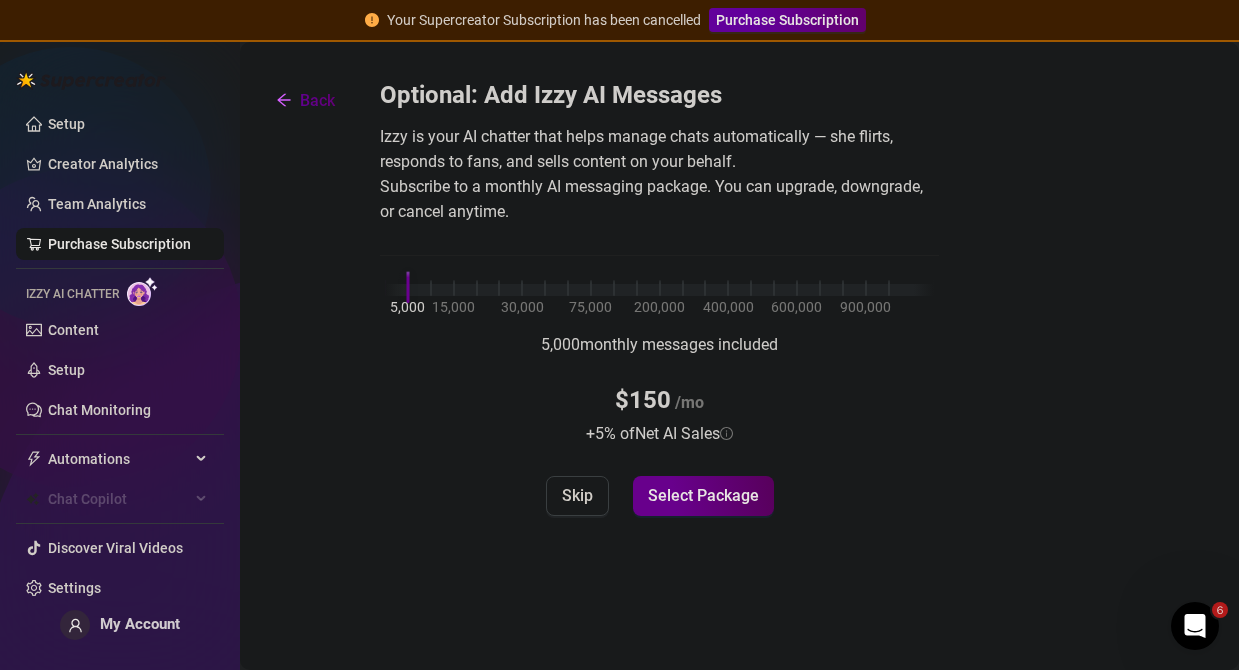 click on "Select Package" at bounding box center [703, 495] 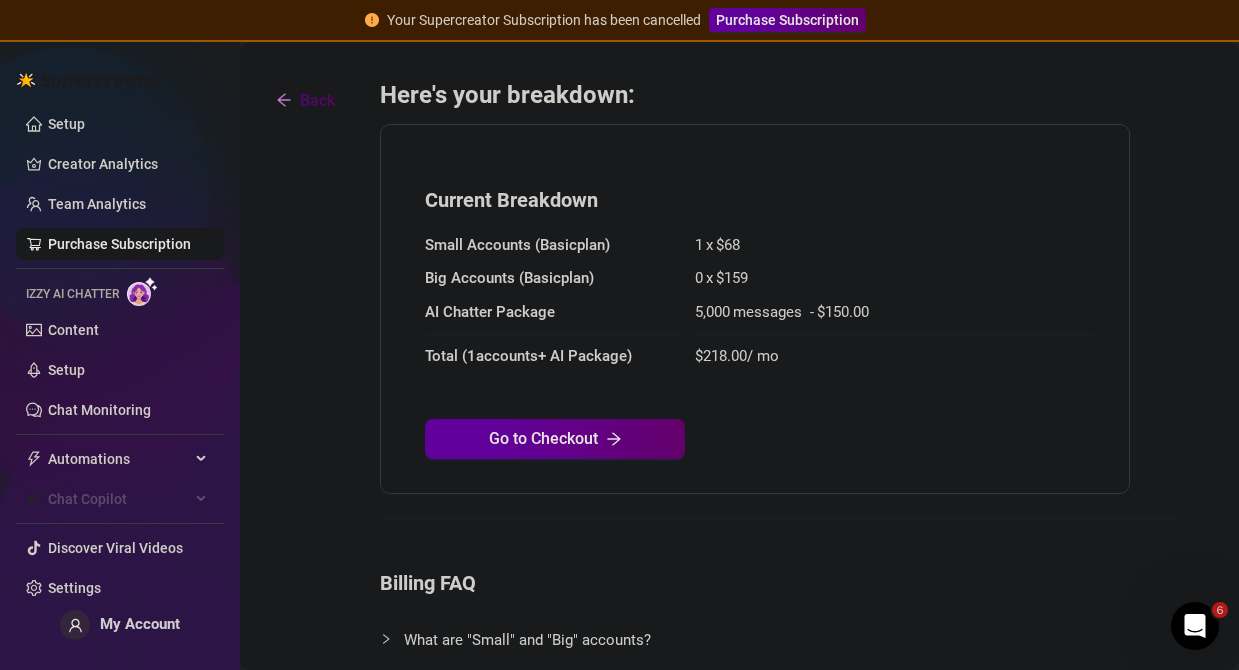 click on "Back" at bounding box center [305, 100] 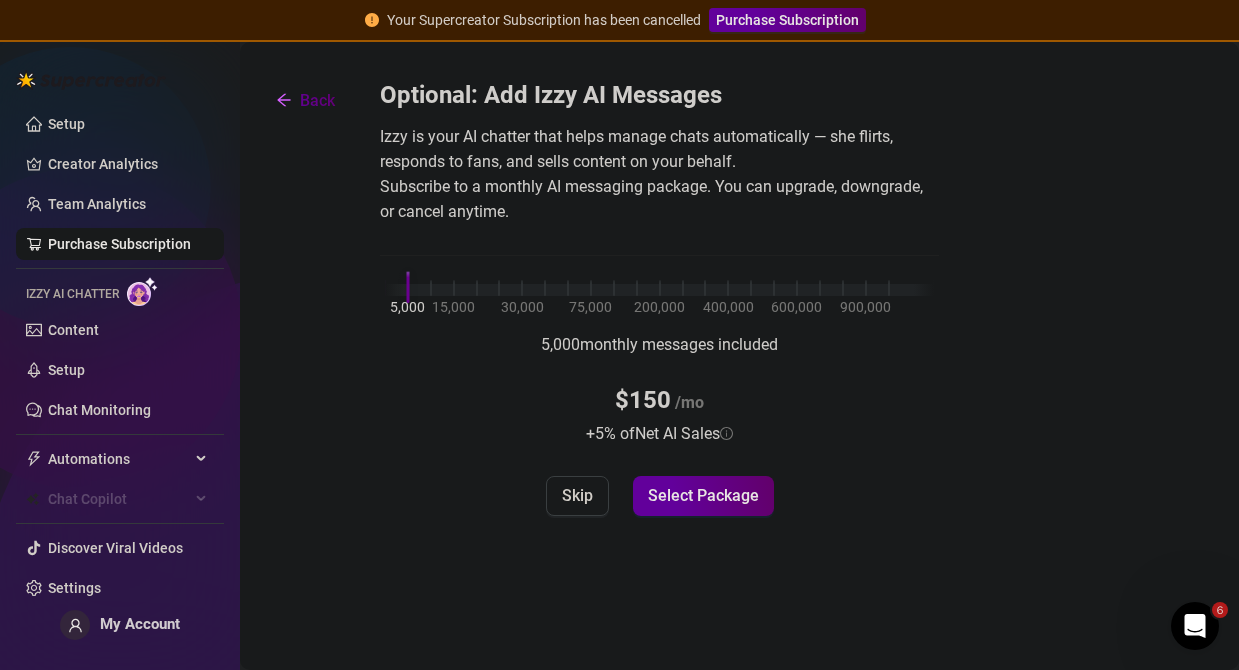 click on "15,000" at bounding box center (453, 307) 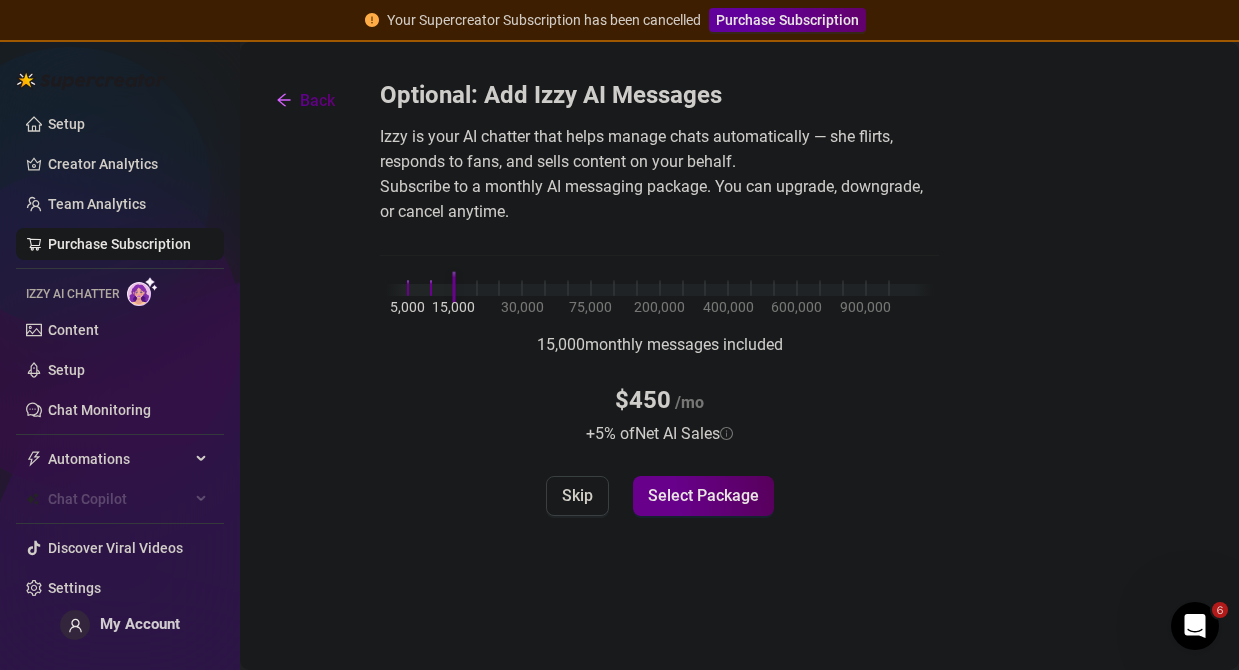 click on "Select Package" at bounding box center (703, 495) 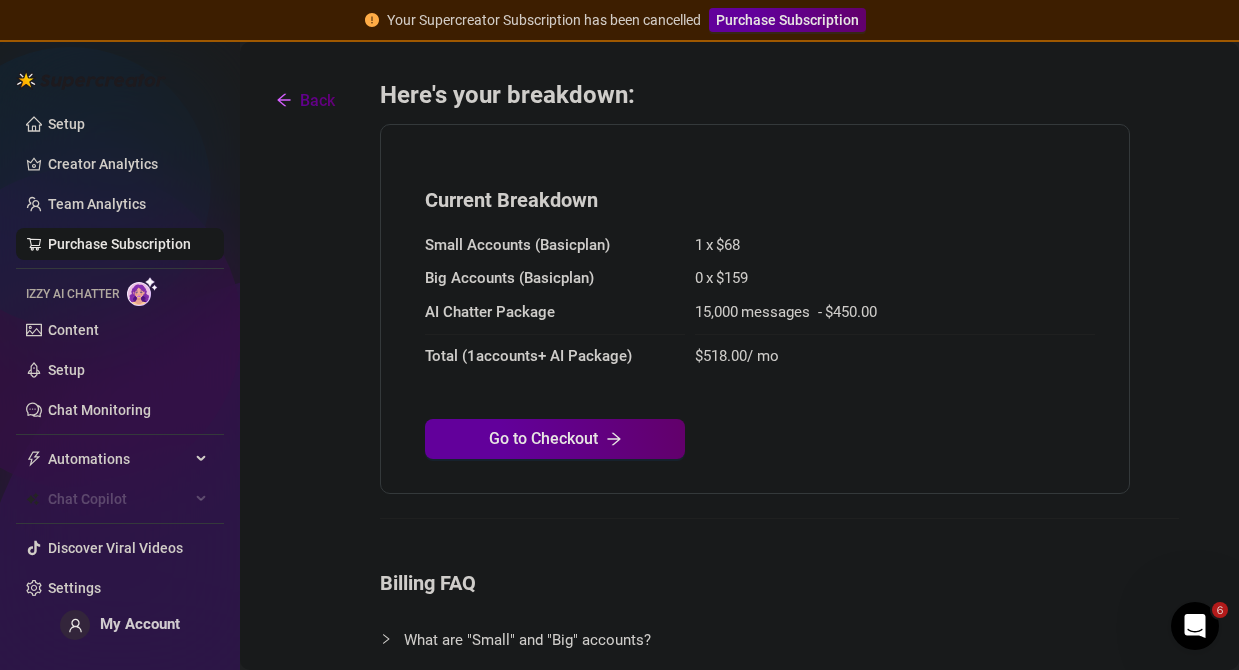 scroll, scrollTop: 0, scrollLeft: 0, axis: both 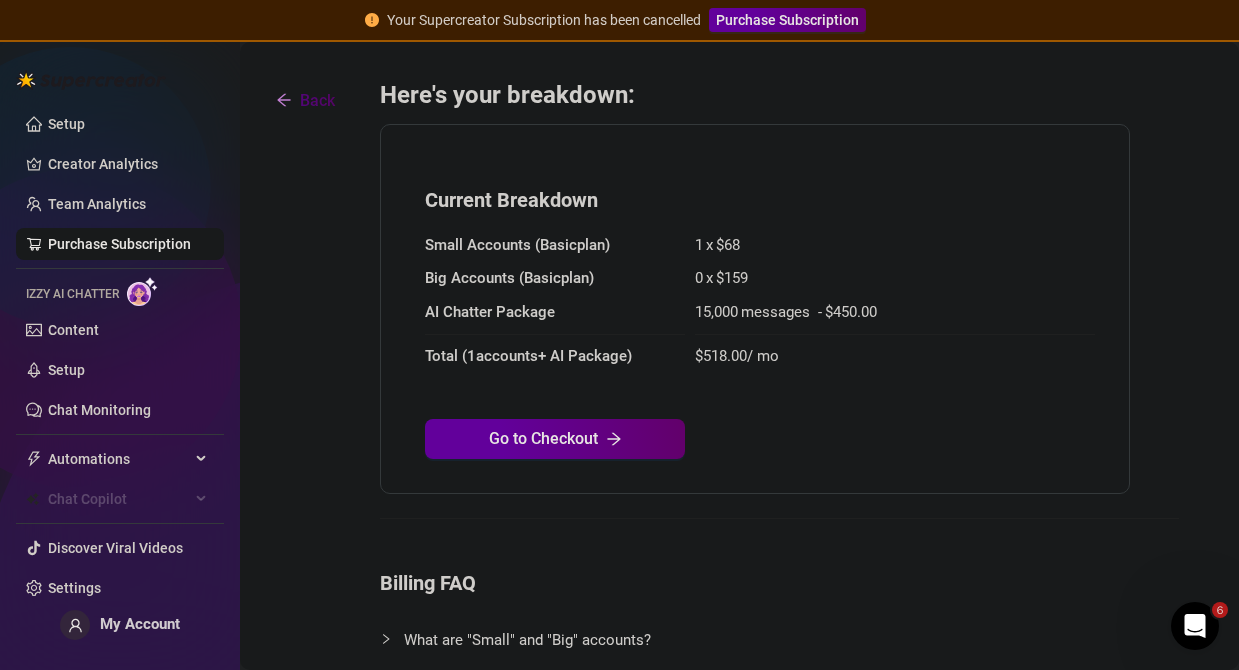 click on "Back" at bounding box center (317, 100) 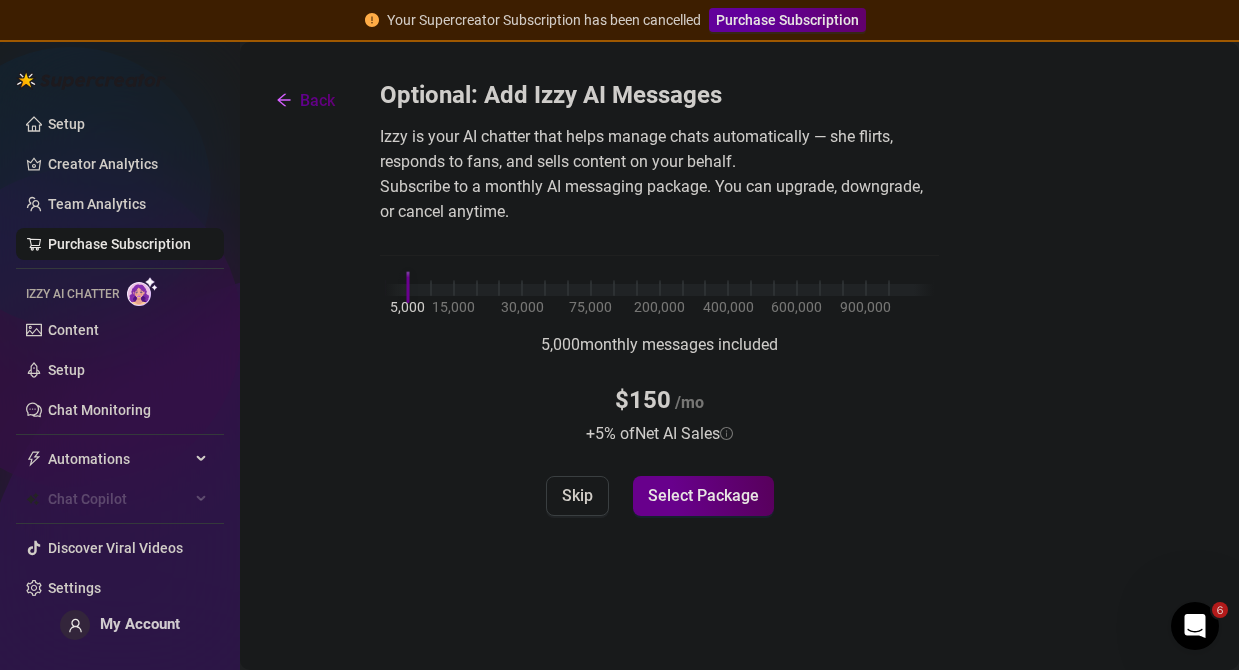 click on "Select Package" at bounding box center (703, 495) 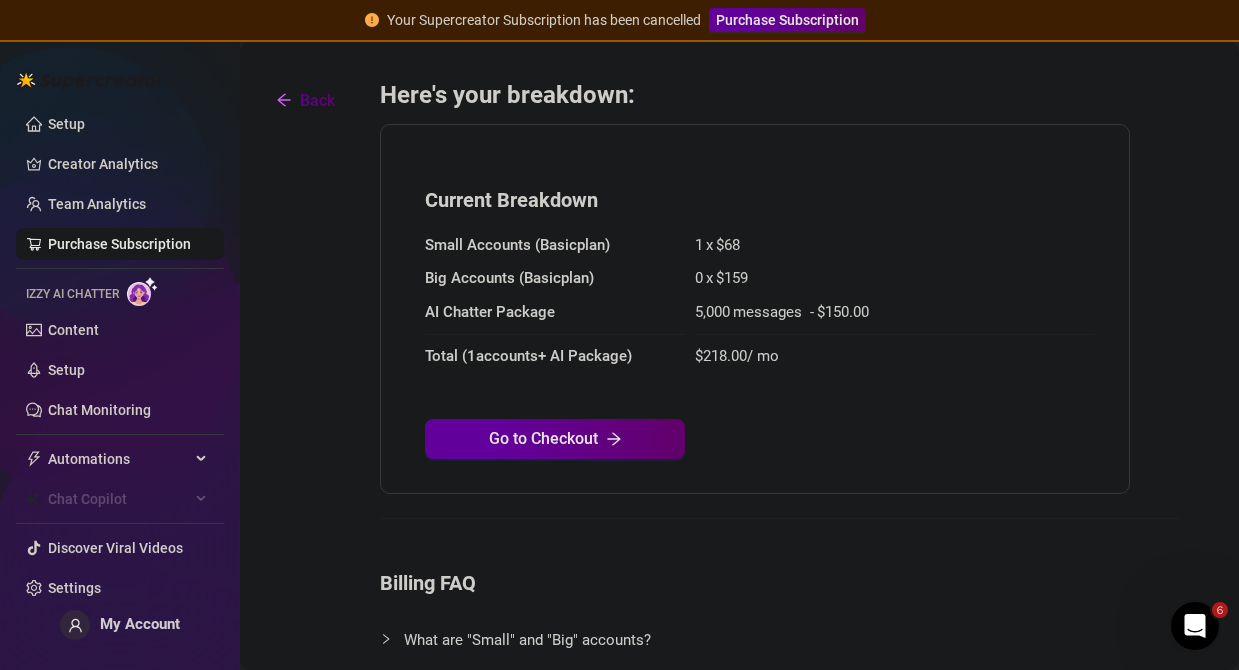 scroll, scrollTop: 0, scrollLeft: 0, axis: both 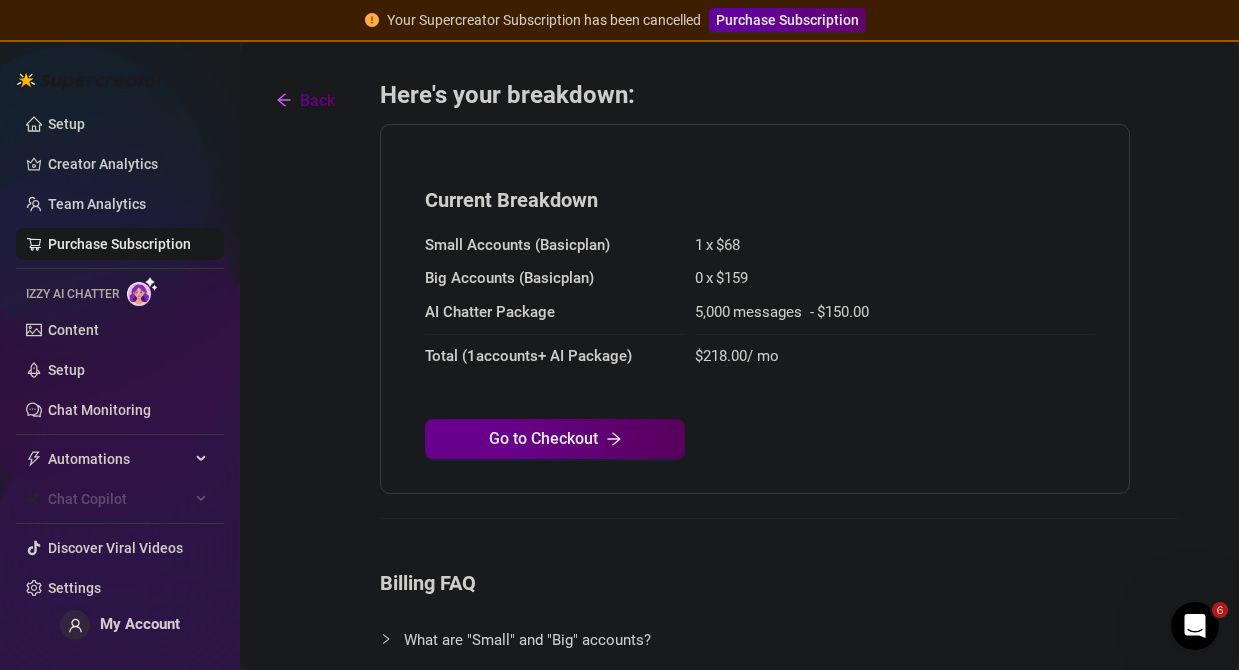 click on "Go to Checkout" at bounding box center [555, 439] 